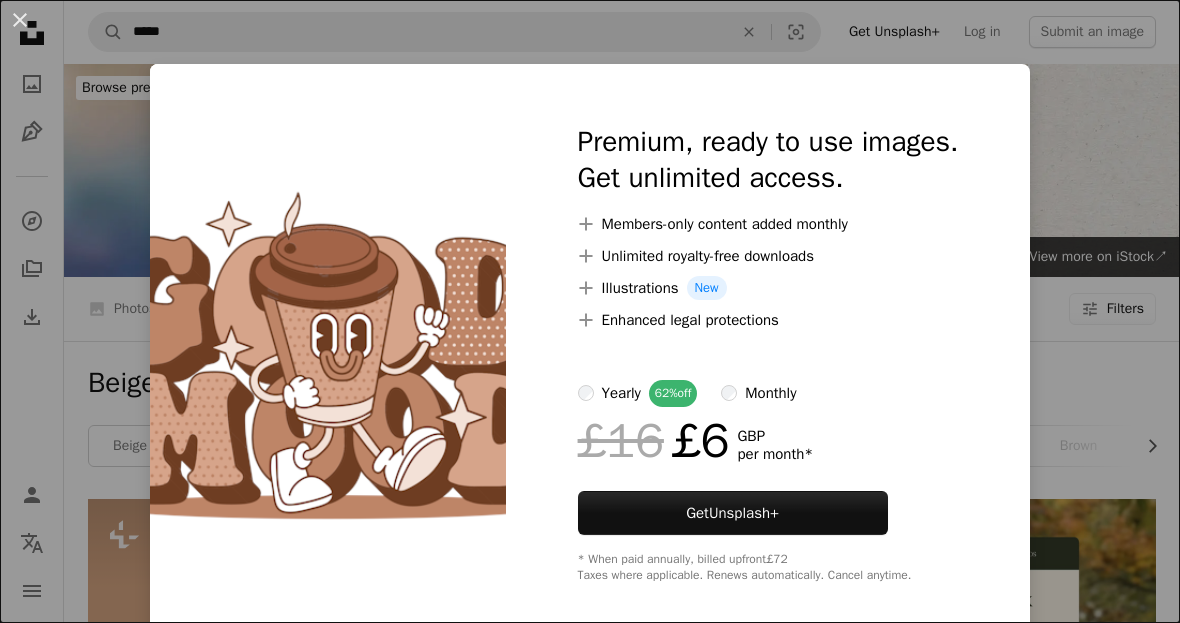 scroll, scrollTop: 595, scrollLeft: 0, axis: vertical 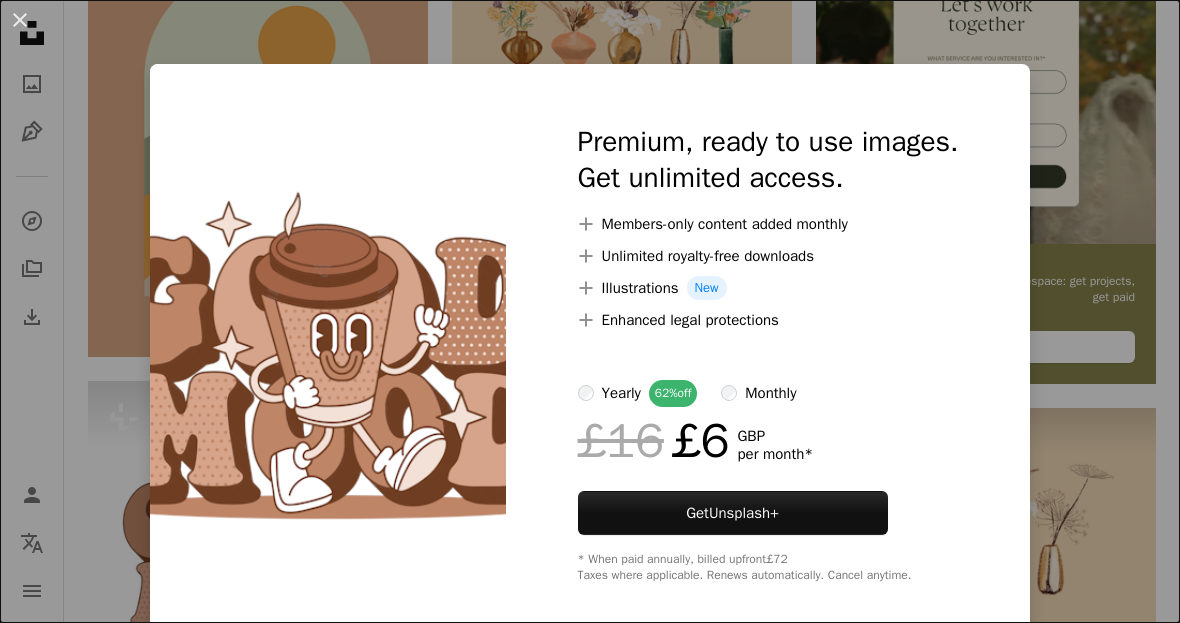 click on "An X shape Premium, ready to use images. Get unlimited access. A plus sign Members-only content added monthly A plus sign Unlimited royalty-free downloads A plus sign Illustrations  New A plus sign Enhanced legal protections yearly 62%  off monthly £16   £6 GBP per month * Get  Unsplash+ * When paid annually, billed upfront  £72 Taxes where applicable. Renews automatically. Cancel anytime." at bounding box center (590, 311) 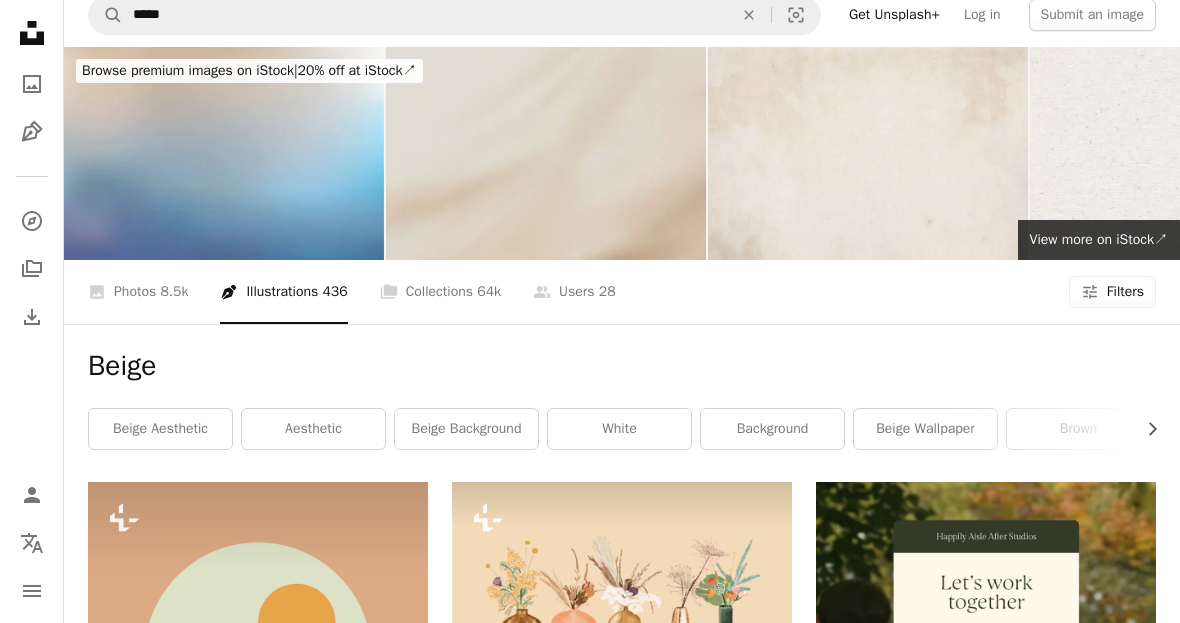 scroll, scrollTop: 0, scrollLeft: 0, axis: both 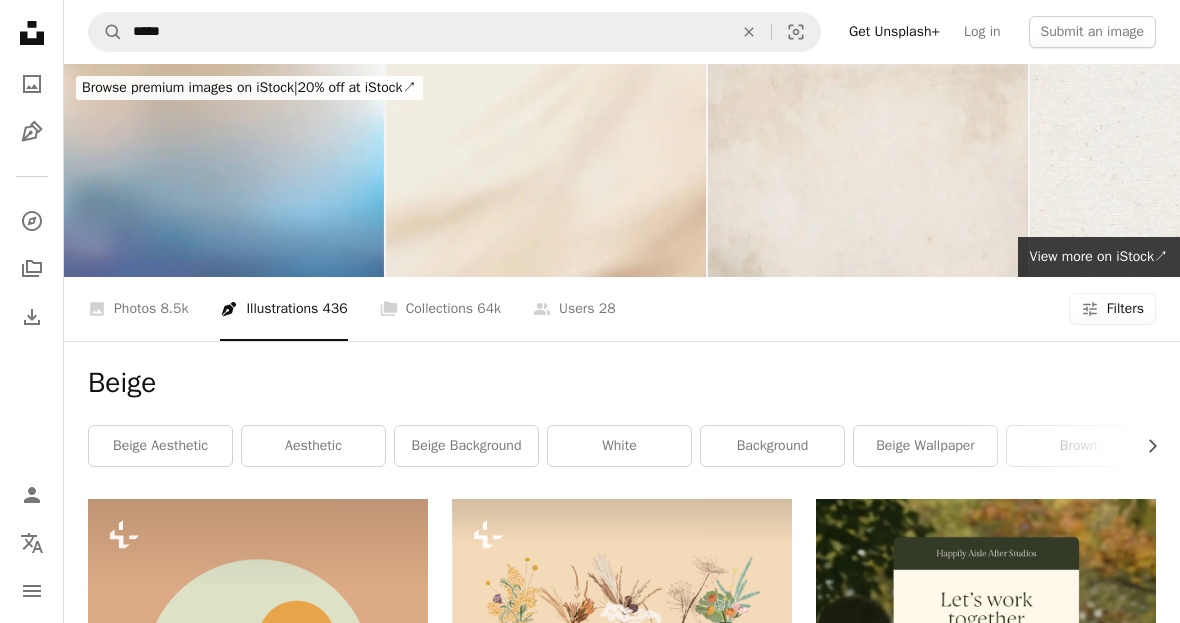 click on "Filters" at bounding box center [1125, 309] 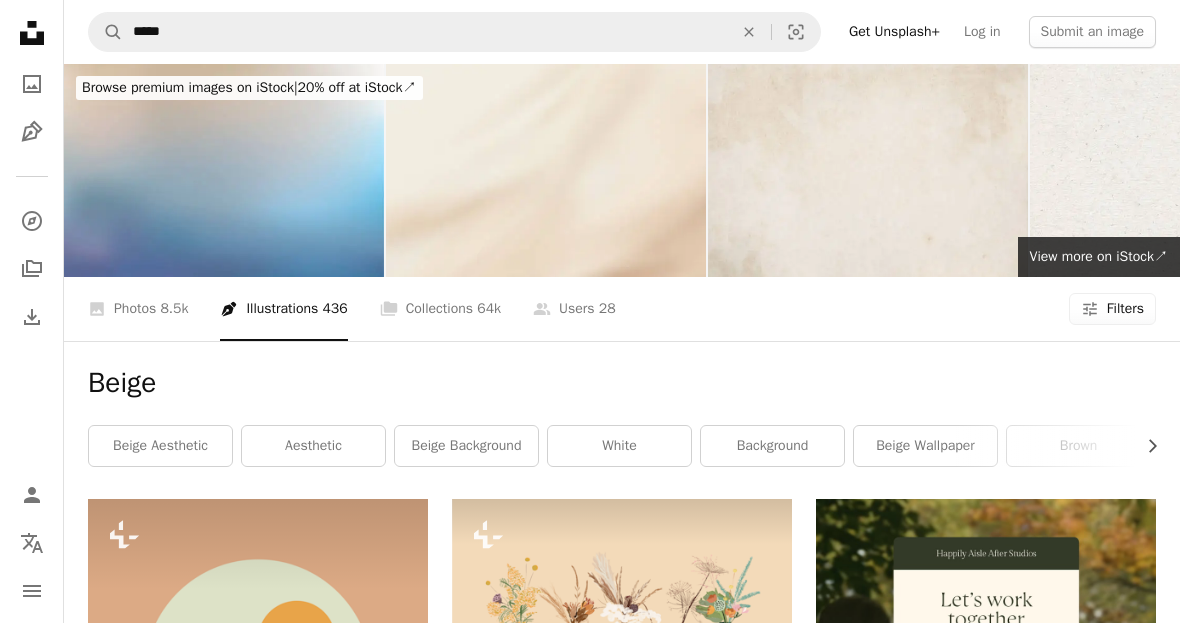 scroll, scrollTop: 158, scrollLeft: 0, axis: vertical 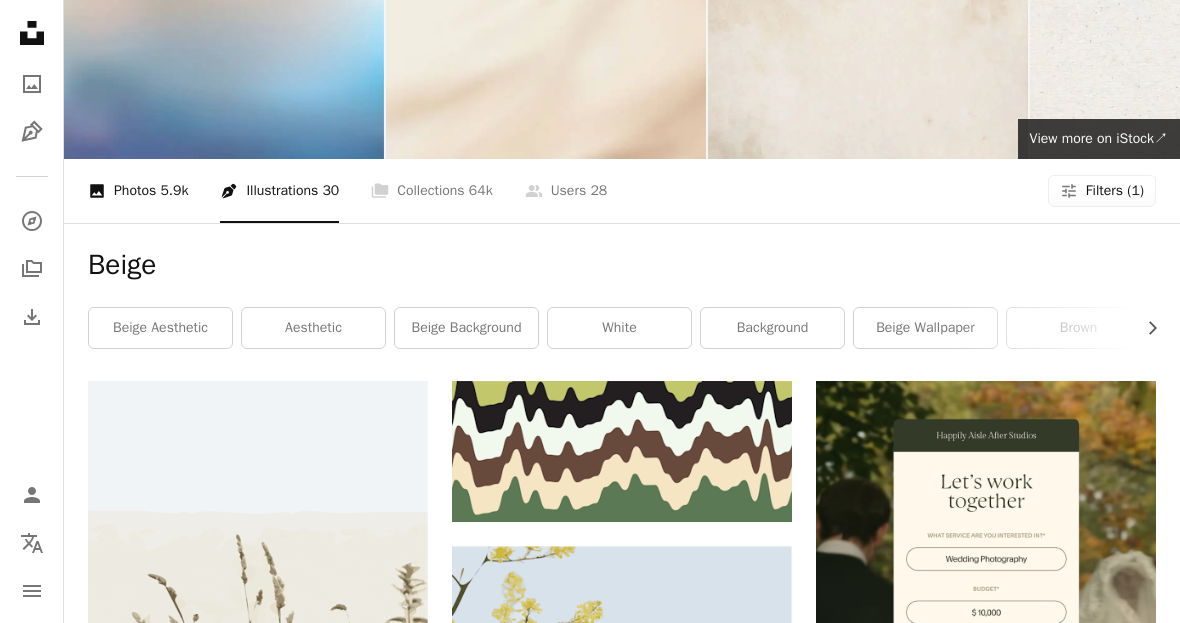 click on "A photo Photos   5.9k" at bounding box center (138, 191) 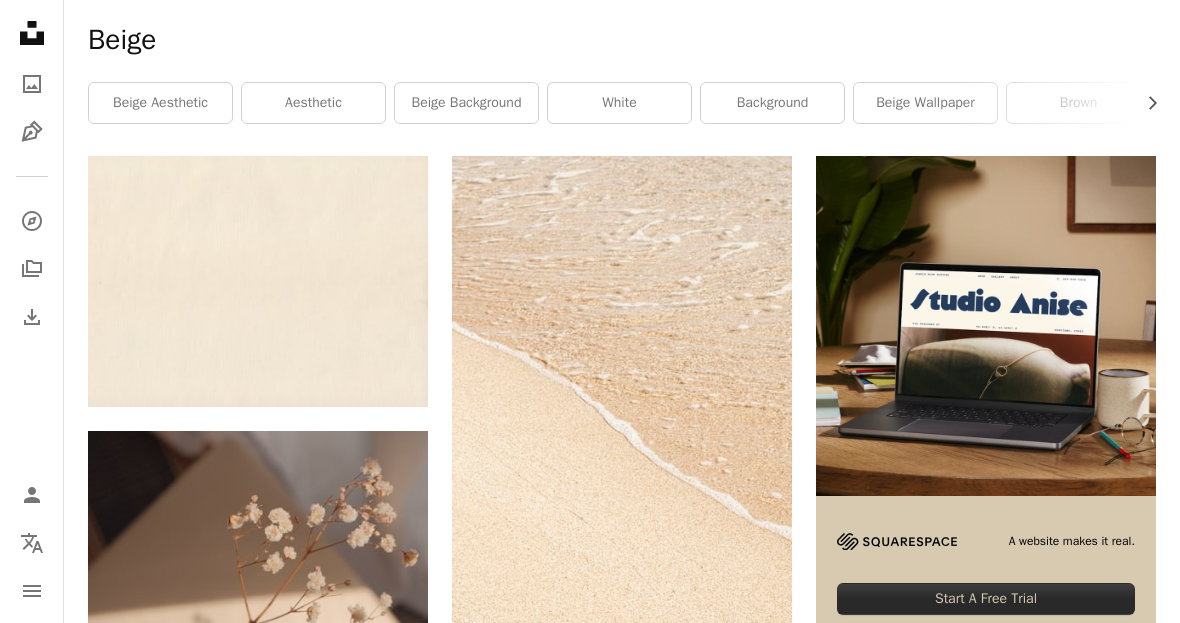 scroll, scrollTop: 0, scrollLeft: 0, axis: both 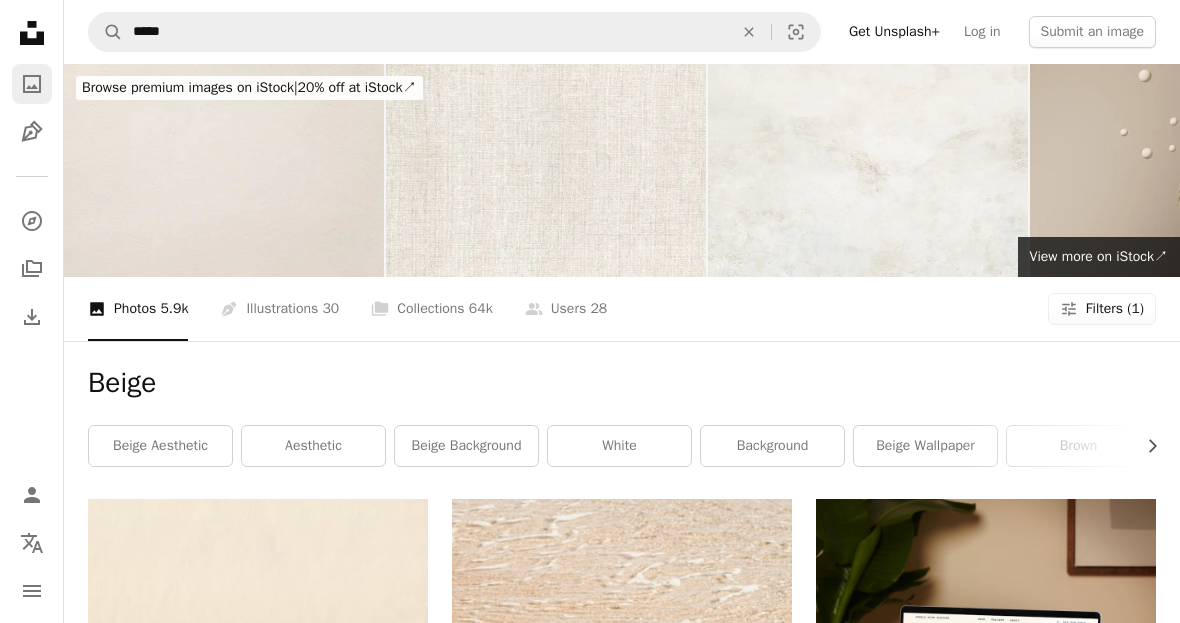 click on "A photo" 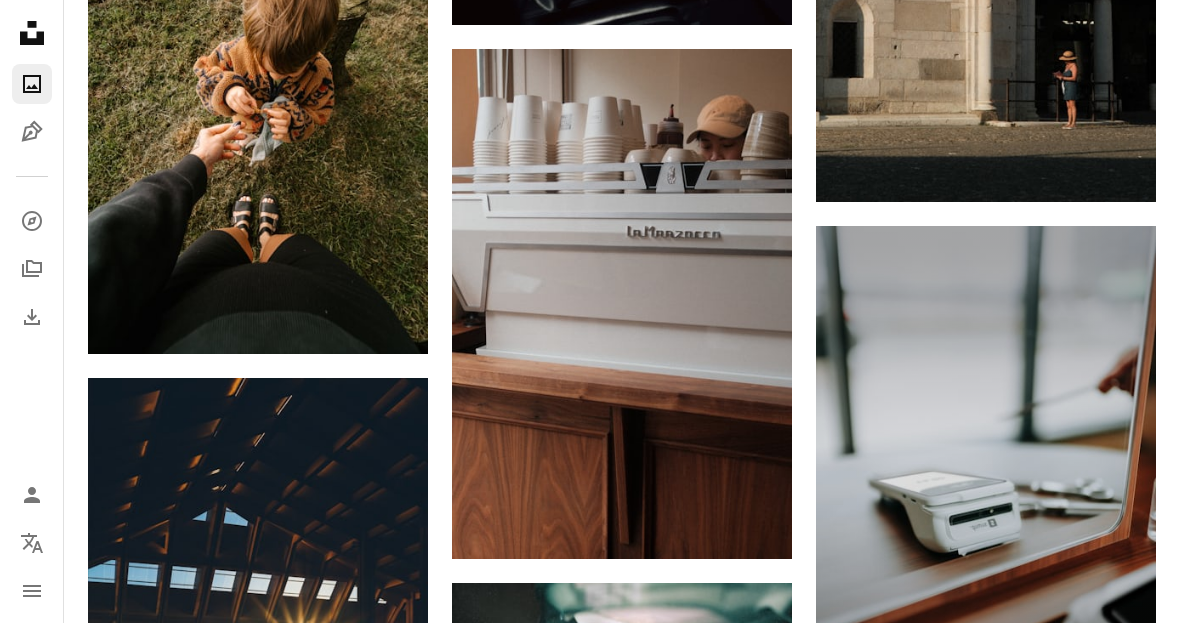 scroll, scrollTop: 2984, scrollLeft: 0, axis: vertical 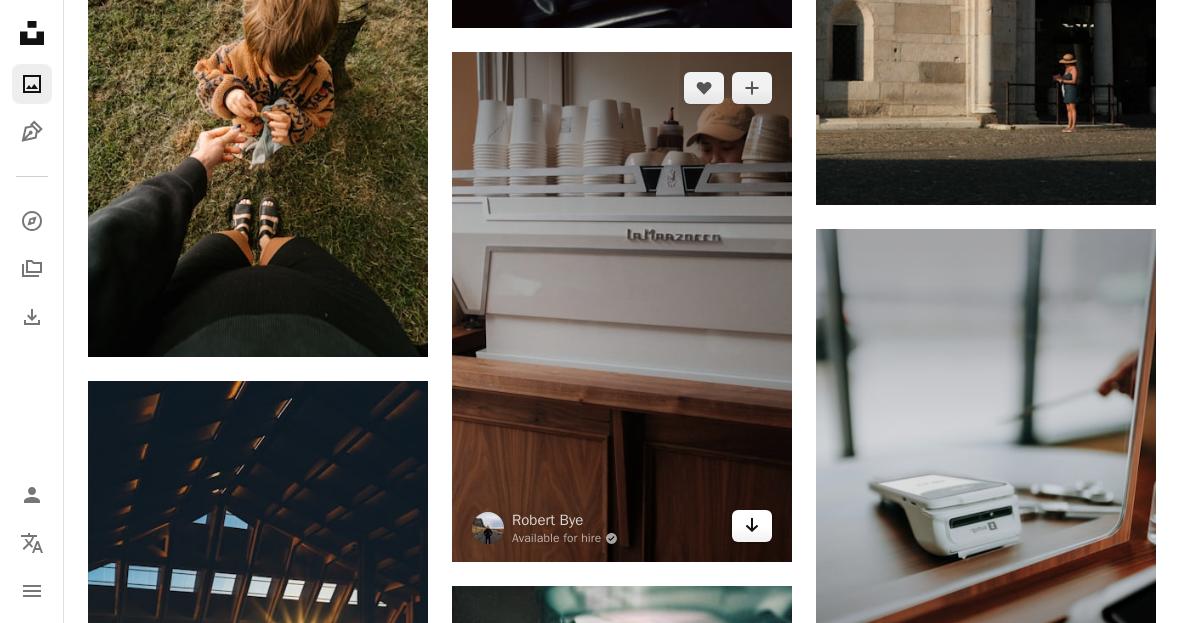click on "Arrow pointing down" at bounding box center [752, 526] 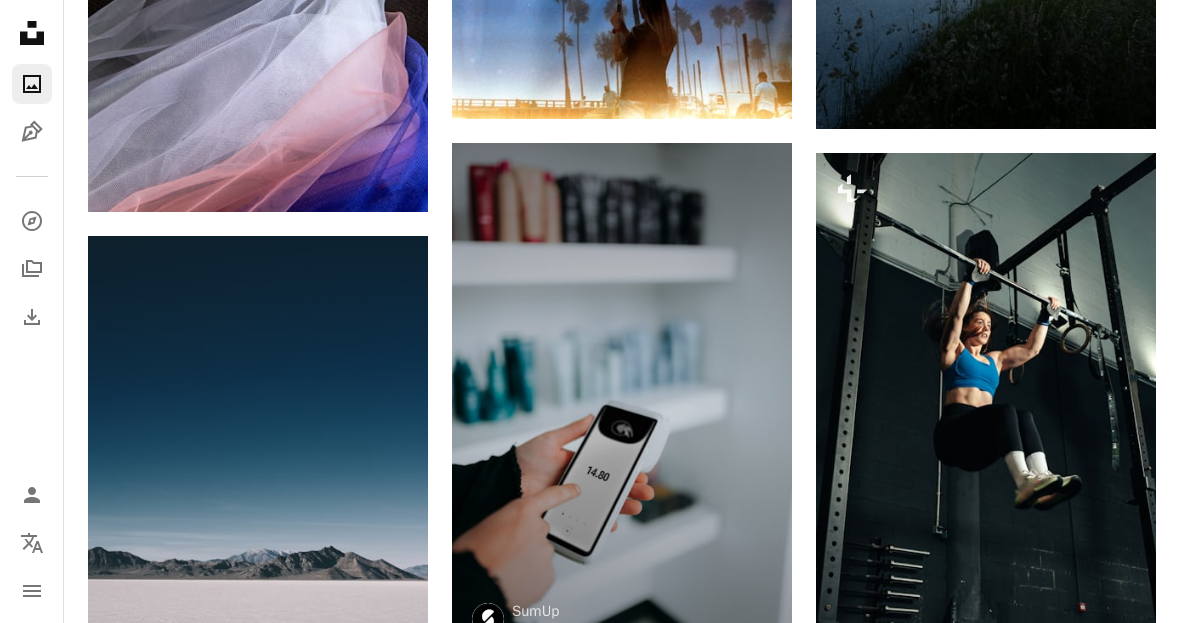 scroll, scrollTop: 7467, scrollLeft: 0, axis: vertical 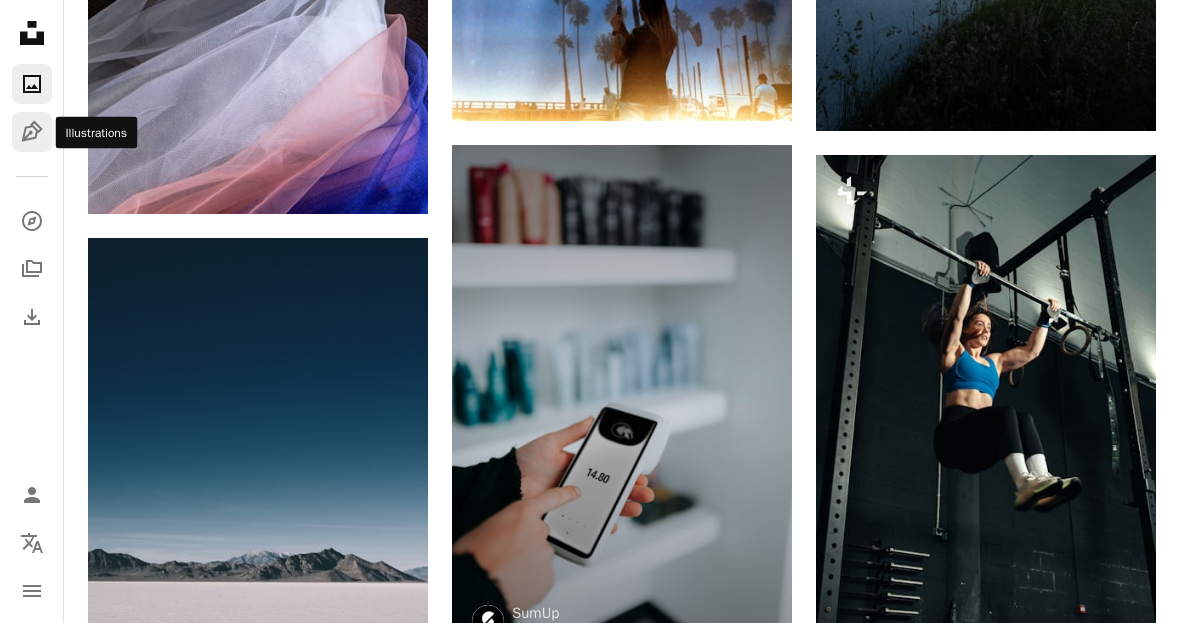 click on "Pen Tool" 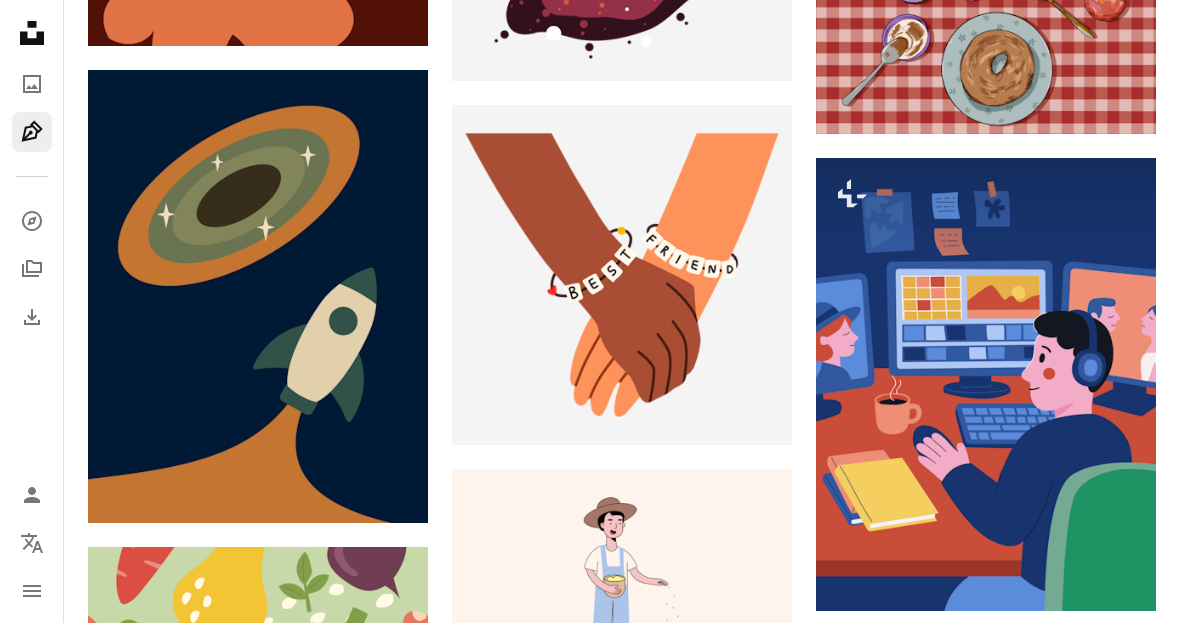 scroll, scrollTop: 2045, scrollLeft: 0, axis: vertical 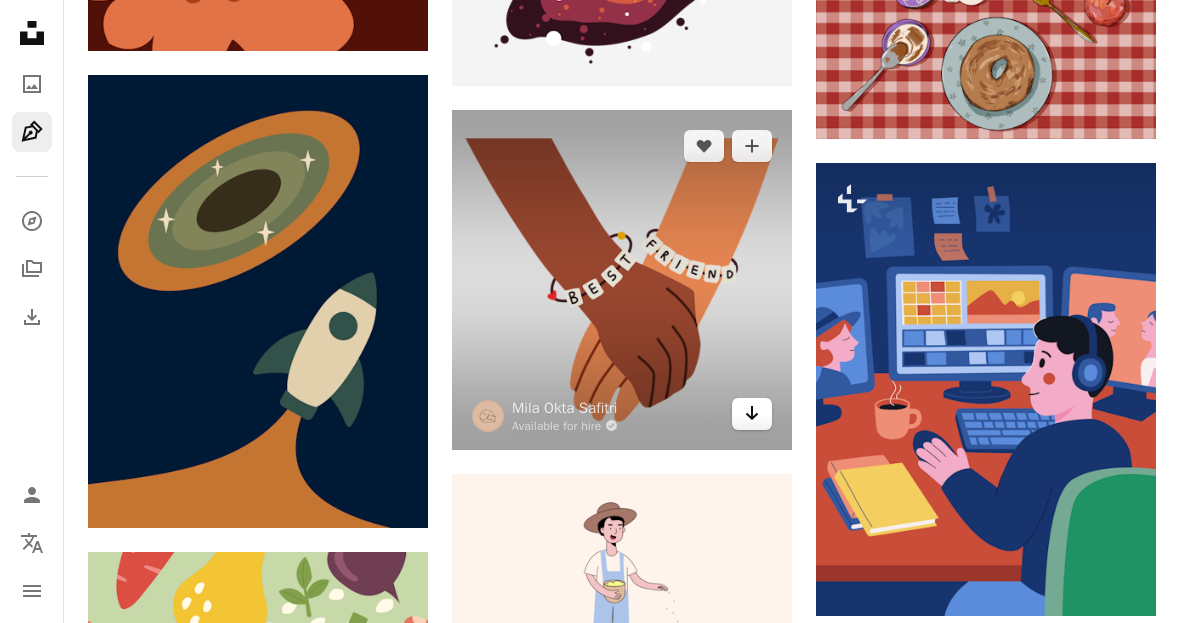 click 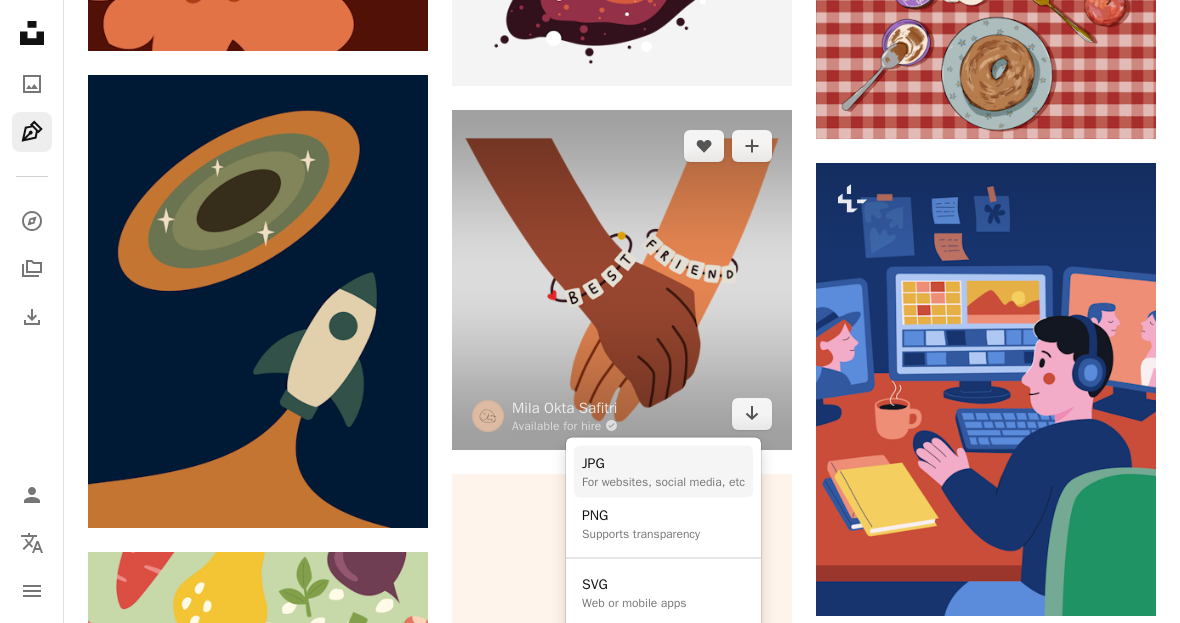 click on "For websites, social media, etc" at bounding box center (663, 481) 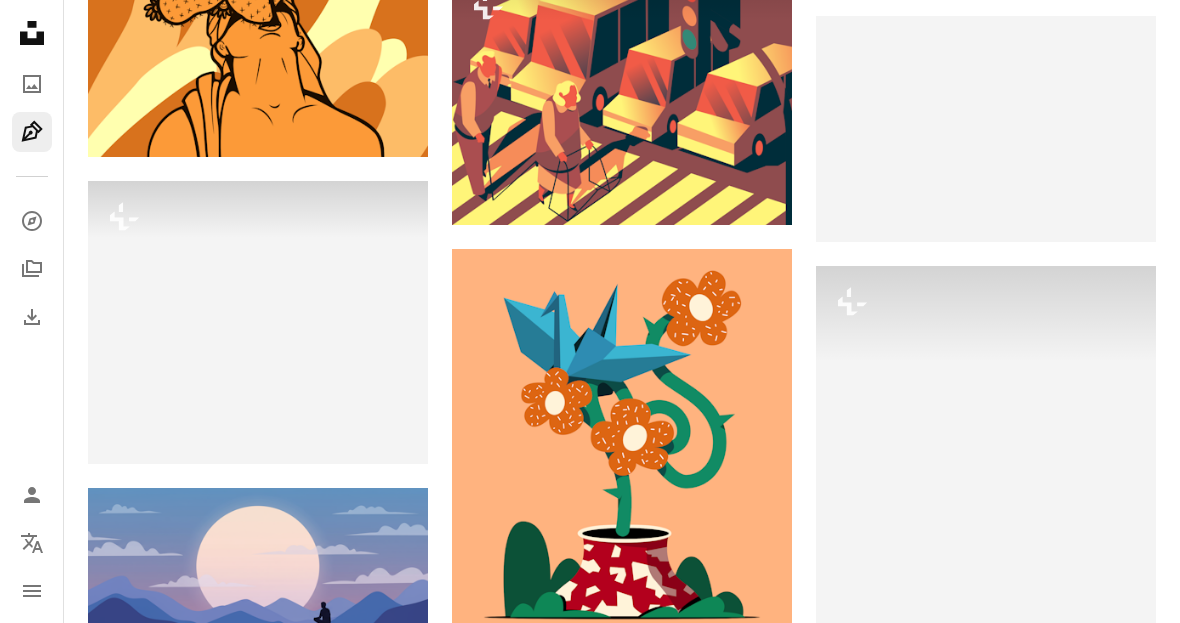 scroll, scrollTop: 4823, scrollLeft: 0, axis: vertical 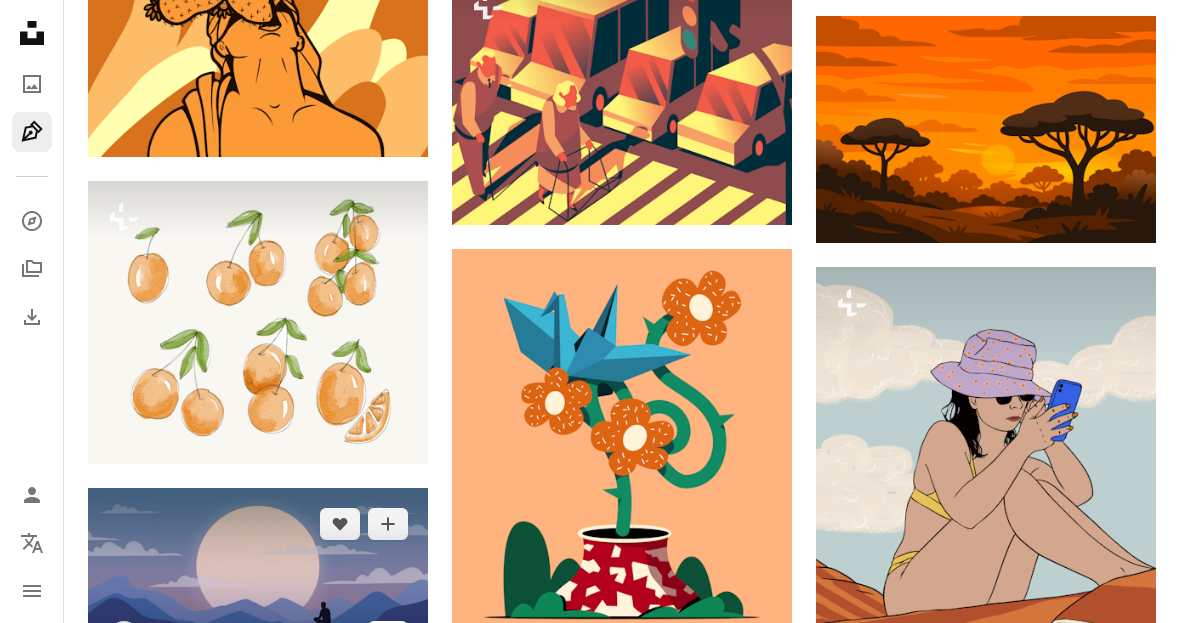 click on "Arrow pointing down" at bounding box center [388, 637] 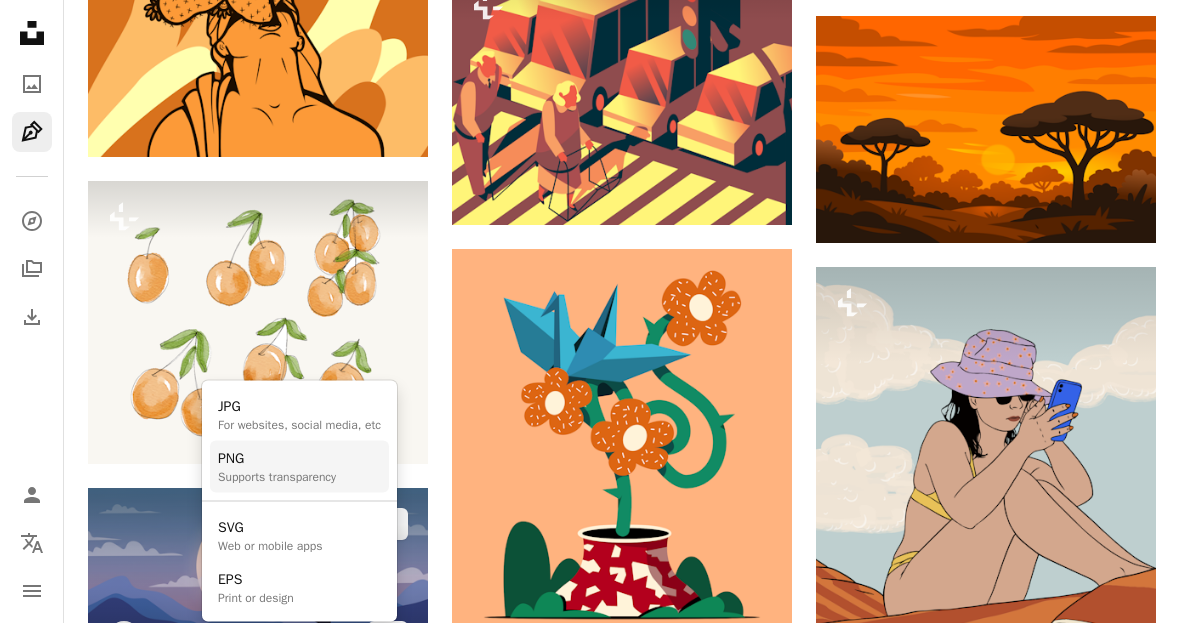 click on "PNG Supports transparency" at bounding box center [299, 466] 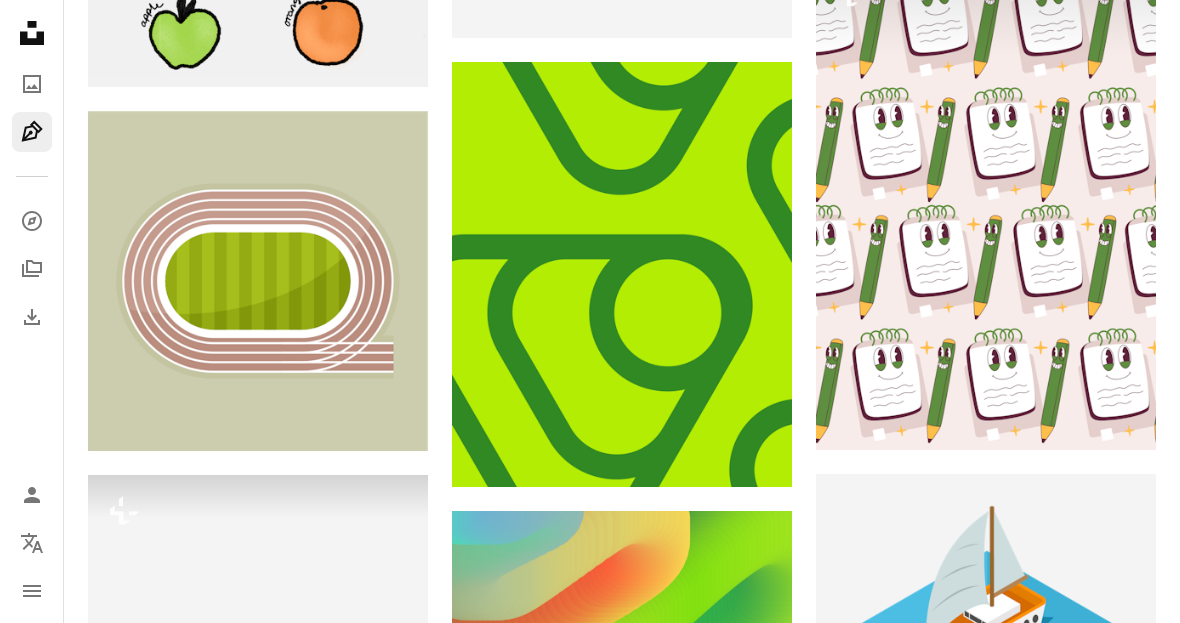 scroll, scrollTop: 7052, scrollLeft: 0, axis: vertical 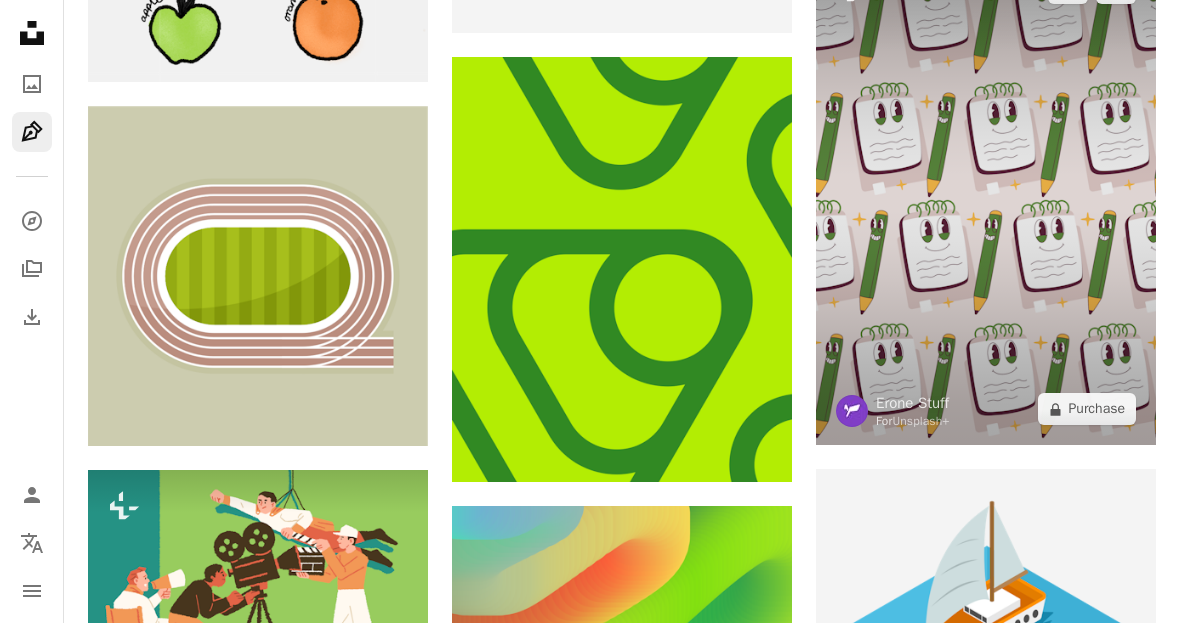click at bounding box center (986, 198) 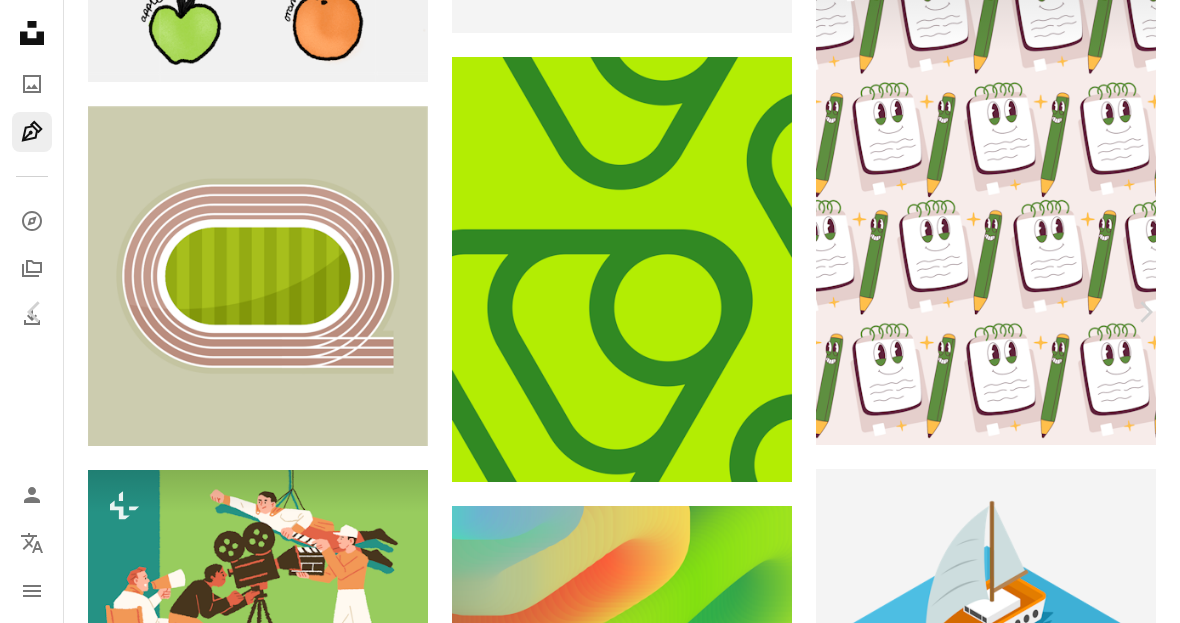click on "An X shape Chevron left Chevron right [FIRST] [LAST] For  Unsplash+ A heart A plus sign Edit image   Plus sign for Unsplash+ A lock   Purchase Zoom in Featured in Illustrations ,  Patterns A forward-right arrow Share More Actions Calendar outlined Published  1 week ago Safety Licensed under the  Unsplash+ License wallpaper background pattern illustration notebook vector patterns pencil seamless pattern seamless repeating pattern retro pattern 90s style repeating patterns Creative Commons images From this series Plus sign for Unsplash+ Plus sign for Unsplash+ Plus sign for Unsplash+ Related images Plus sign for Unsplash+ A heart A plus sign [FIRST] [LAST] For  Unsplash+ A lock   Purchase Plus sign for Unsplash+ A heart A plus sign Taufik Ramadhan For  Unsplash+ A lock   Purchase Plus sign for Unsplash+ A heart A plus sign Getty Images For  Unsplash+ A lock   Purchase Plus sign for Unsplash+ A heart A plus sign Ubaid E. Alyafizi For  Unsplash+ A lock   Purchase Plus sign for Unsplash+ A heart A plus sign [FIRST] [LAST]" at bounding box center [590, 3770] 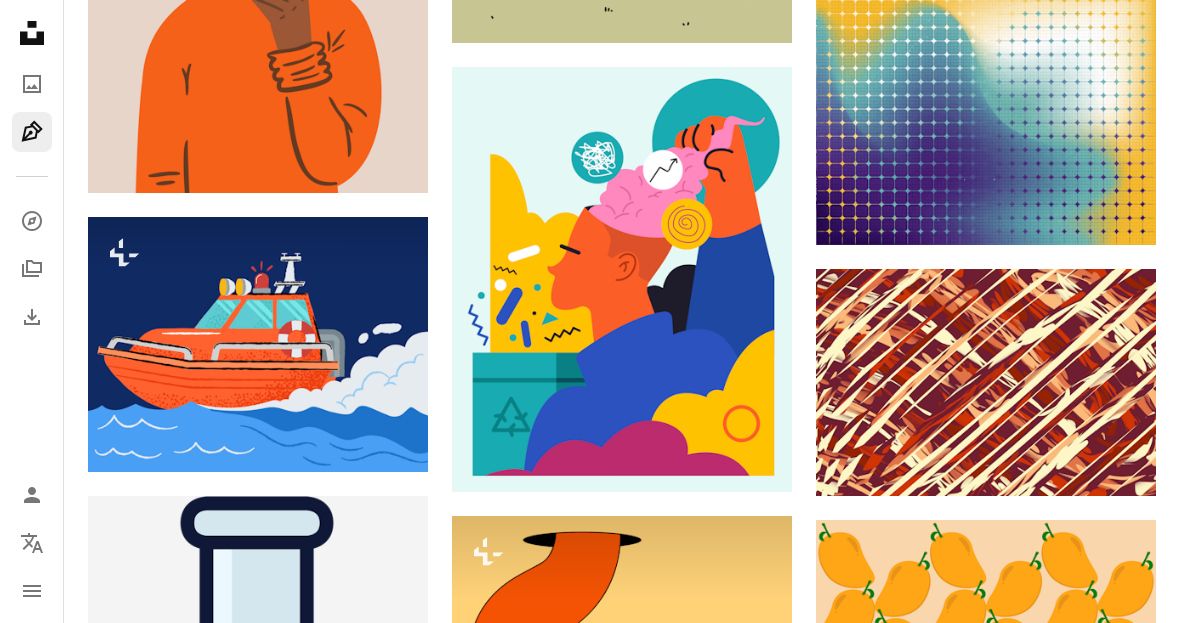 scroll, scrollTop: 10266, scrollLeft: 0, axis: vertical 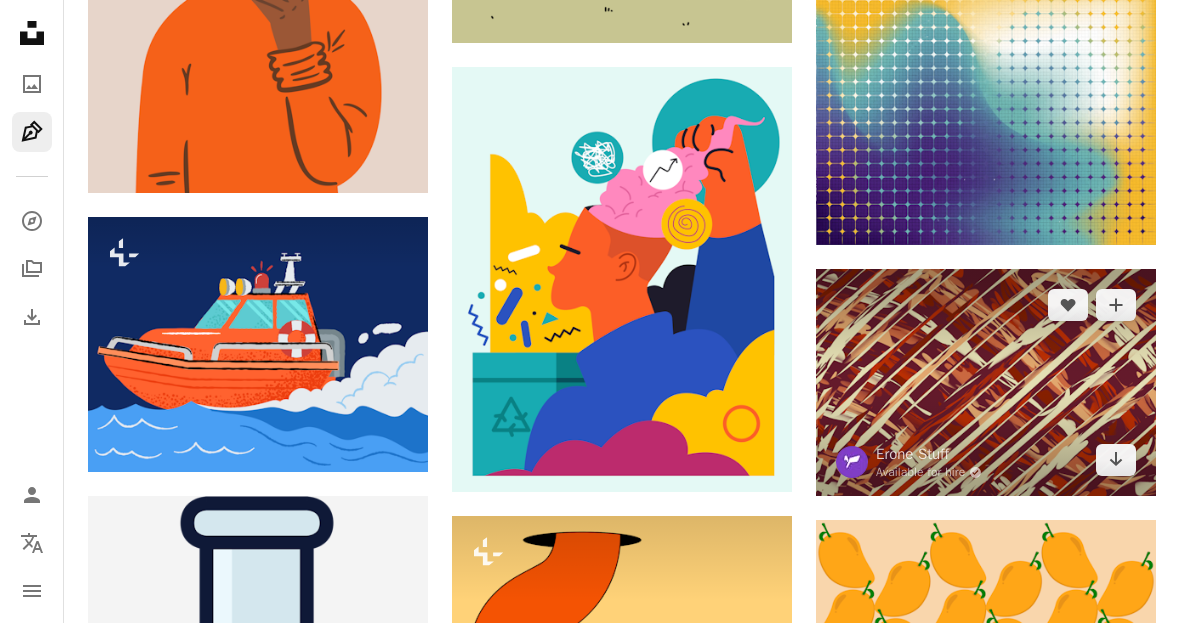 click at bounding box center (986, 382) 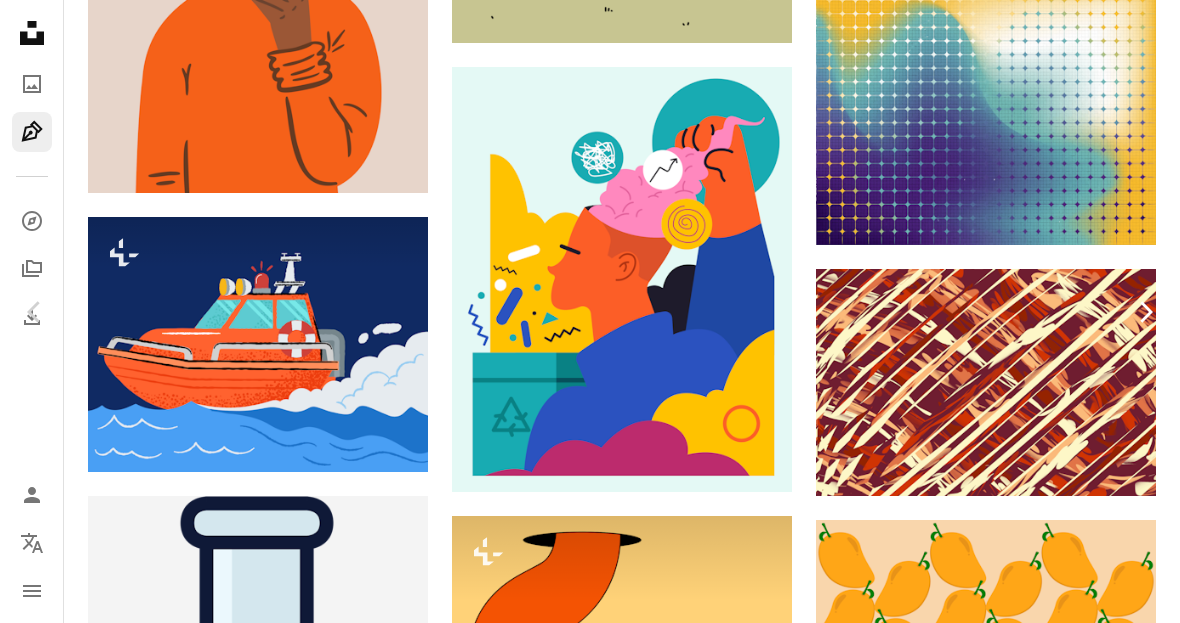 click on "Chevron right" at bounding box center (1145, 312) 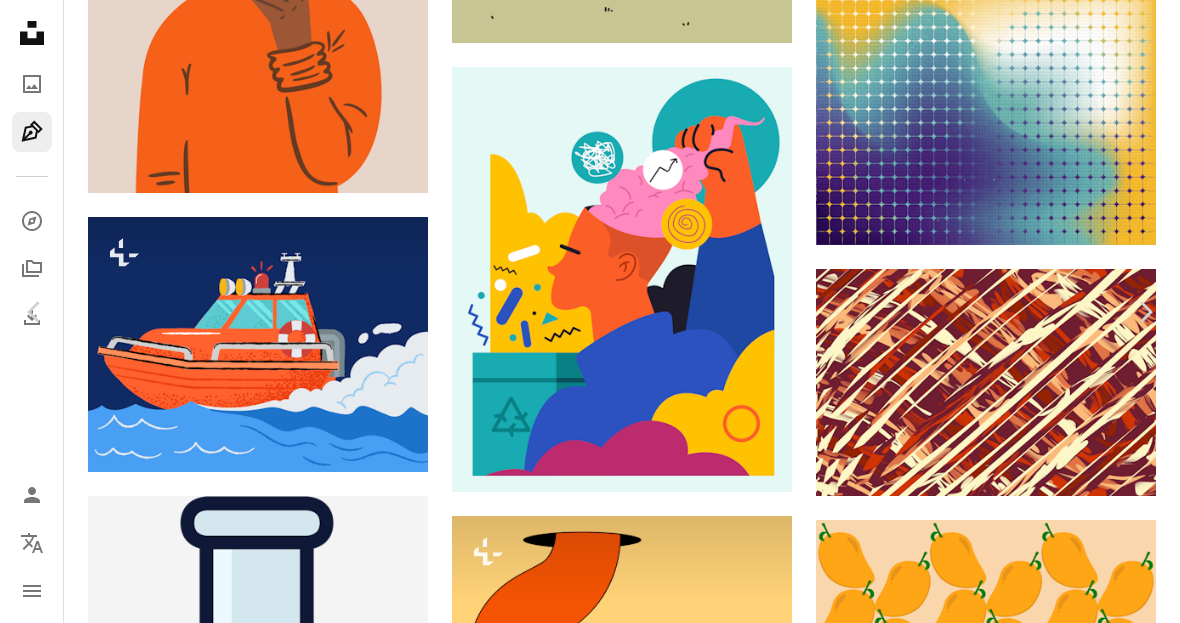 click on "An X shape Chevron left Chevron right [FIRST] [LAST] [USERNAME] A heart A plus sign Edit image   Plus sign for Unsplash+ Download free Chevron down Zoom in Views 12,133 Downloads 15 Featured in Illustrations ,  Icons A forward-right arrow Share Info icon Info More Actions Calendar outlined Published  1 week ago Safety Free to use under the  Unsplash License science laboratory icon lab clean icons chemical tool fluid Free images Browse premium related images on iStock  |  Save 20% with code UNSPLASH20 View more on iStock  ↗ Related images Plus sign for Unsplash+ A heart A plus sign Round Icons For  Unsplash+ A lock   Purchase Plus sign for Unsplash+ A heart A plus sign Round Icons For  Unsplash+ A lock   Purchase Plus sign for Unsplash+ A heart A plus sign Round Icons For  Unsplash+ A lock   Purchase Plus sign for Unsplash+ A heart A plus sign Round Icons For  Unsplash+ A lock   Purchase Plus sign for Unsplash+ A heart A plus sign Maventra Design For  Unsplash+ A lock   Purchase Plus sign for Unsplash+ A heart" at bounding box center (590, 3095) 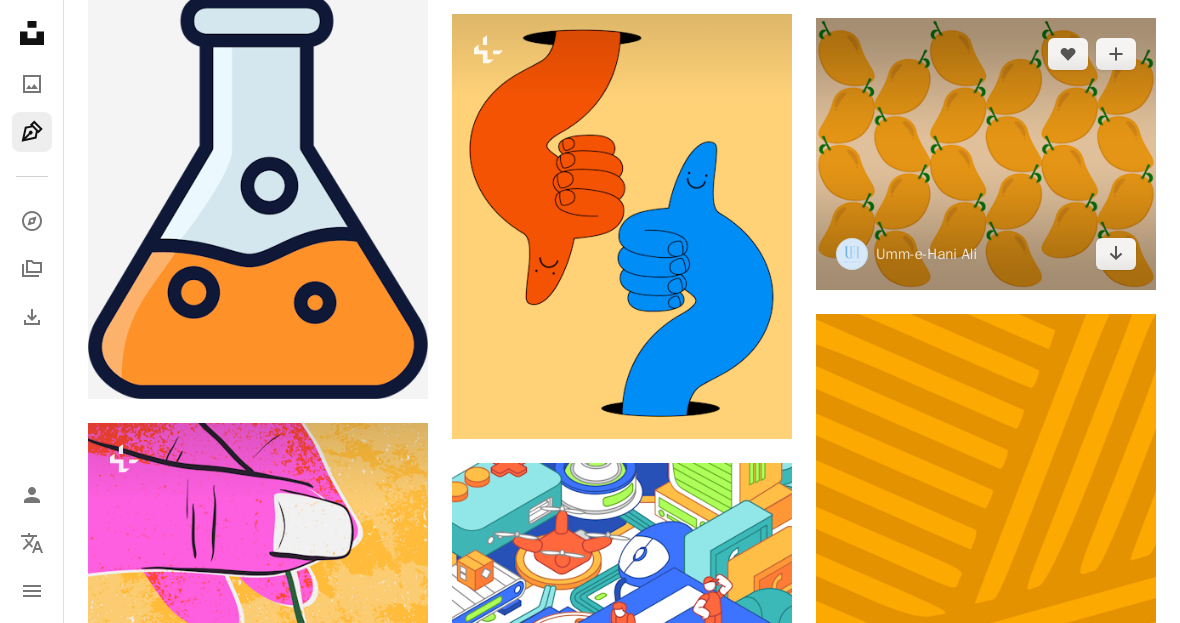 scroll, scrollTop: 10768, scrollLeft: 0, axis: vertical 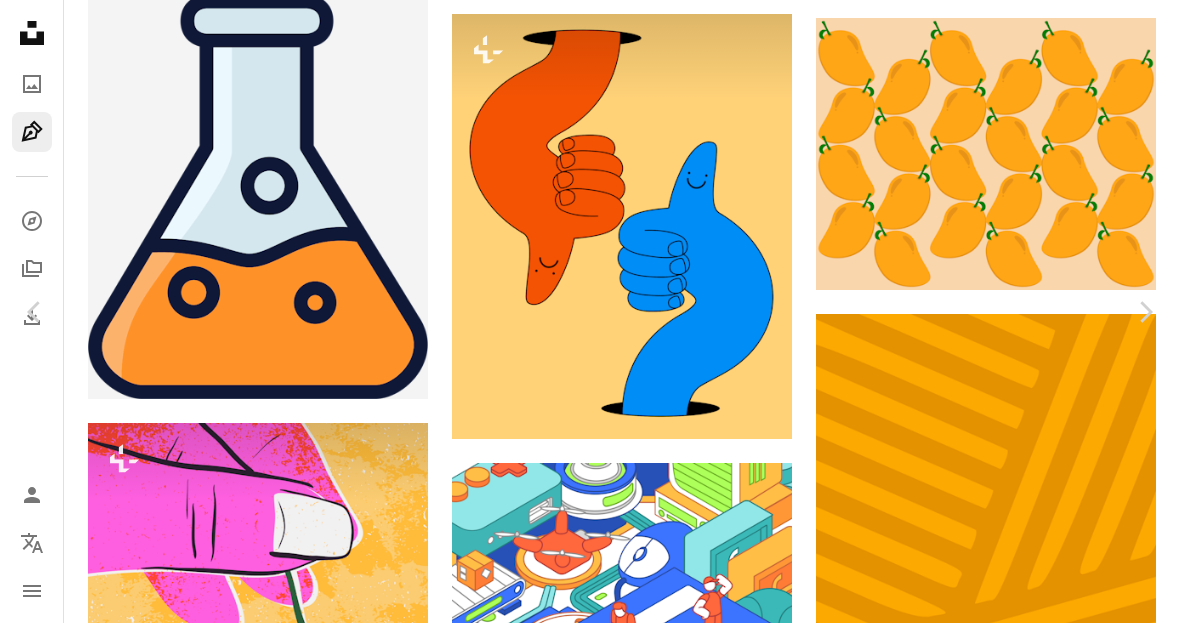 click on "An X shape Chevron left Chevron right [FIRST] [LAST] [USERNAME] A heart A plus sign Edit image   Plus sign for Unsplash+ Download free Chevron down Zoom in Views 18,359 Downloads 45 Featured in Illustrations ,  Wallpapers A forward-right arrow Share Info icon Info More Actions Calendar outlined Published  2 weeks ago Safety Free to use under the  Unsplash License wallpaper food aesthetic summer green pattern fruits yellow mango patterns sweet flat Free stock photos Browse premium related images on iStock  |  Save 20% with code UNSPLASH20 View more on iStock  ↗ Related images Plus sign for Unsplash+ A heart A plus sign Getty Images For  Unsplash+ A lock   Purchase Plus sign for Unsplash+ A heart A plus sign Jessie Wong For  Unsplash+ A lock   Purchase Plus sign for Unsplash+ A heart A plus sign Eva Corbisier For  Unsplash+ A lock   Purchase A heart A plus sign Anny Cecilia Walter Arrow pointing down Plus sign for Unsplash+ A heart A plus sign Bekeen.co For  Unsplash+ A lock   Purchase A heart A plus sign" at bounding box center (590, 4007) 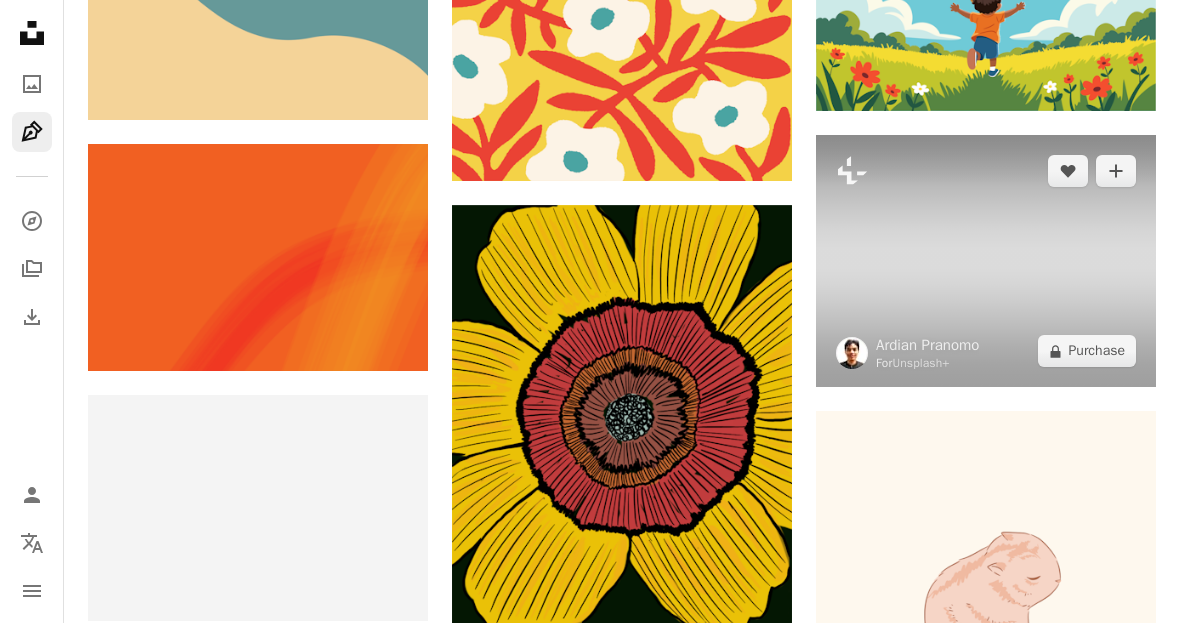scroll, scrollTop: 63189, scrollLeft: 0, axis: vertical 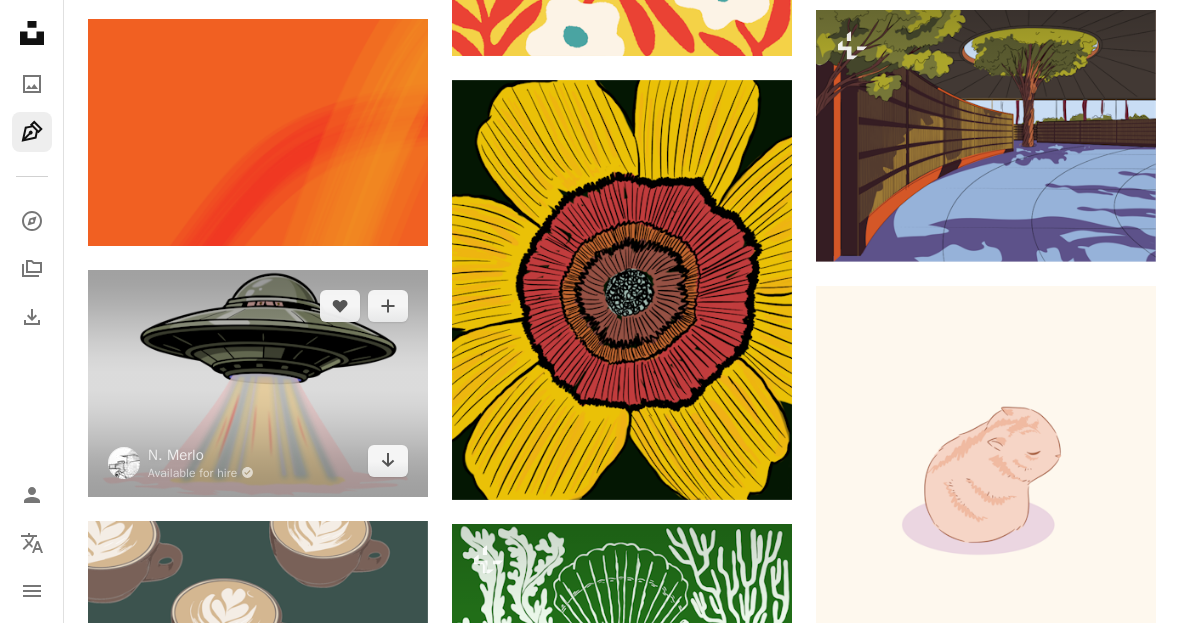 click at bounding box center (258, 384) 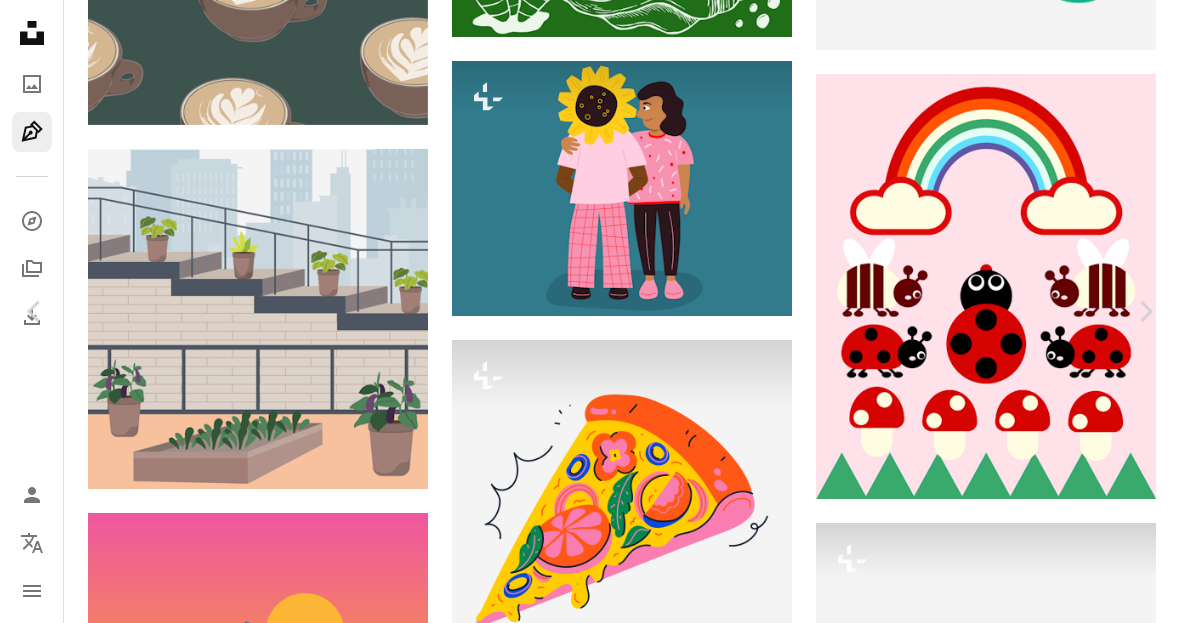 scroll, scrollTop: 64156, scrollLeft: 0, axis: vertical 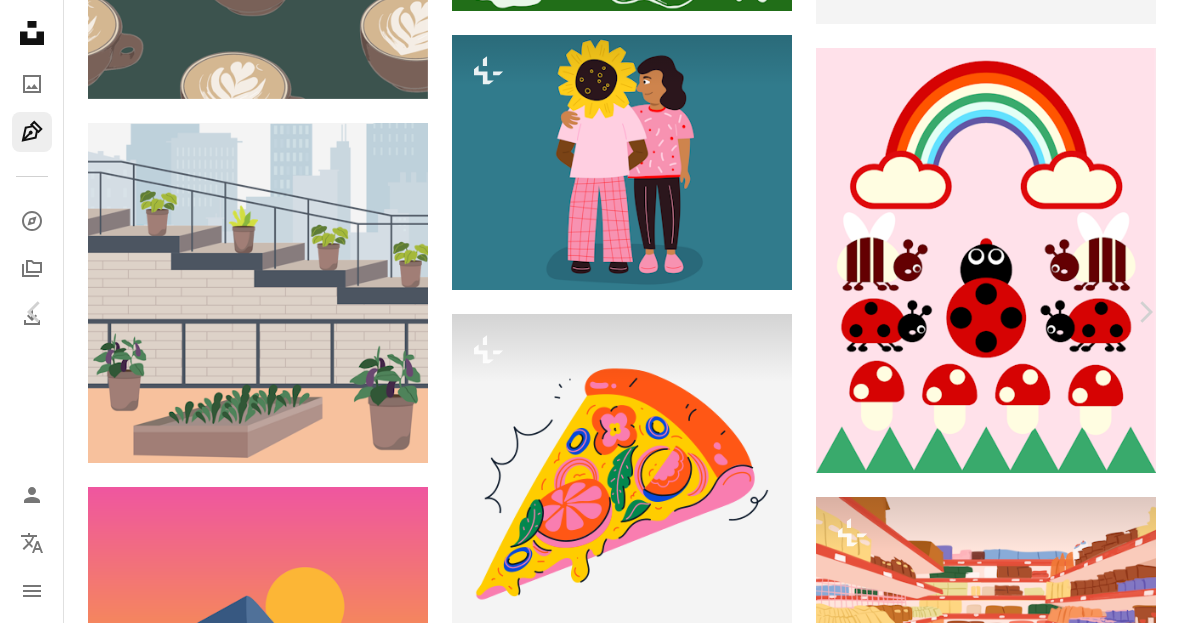 click on "An X shape Chevron left Chevron right [FIRST] [LAST] Available for hire A checkmark inside of a circle A heart A plus sign Edit image   Plus sign for Unsplash+ Download free Chevron down Zoom in Views 13,814 Downloads 61 Featured in Illustrations A forward-right arrow Share Info icon Info More Actions Calendar outlined Published on  [DATE], [YEAR] Safety Free to use under the  Unsplash License space stars illustration alien cosmos ufo start spaceship aliens science fiction backgroud unidentified flying object Free stock photos Browse premium related images on iStock  |  Save 20% with code UNSPLASH20 View more on iStock  ↗ Related images Plus sign for Unsplash+ A heart A plus sign ghariza mahavira For  Unsplash+ A lock   Purchase A heart A plus sign N. Merlo Available for hire A checkmark inside of a circle Arrow pointing down Plus sign for Unsplash+ A heart A plus sign Thomas Park For  Unsplash+ A lock   Purchase Plus sign for Unsplash+ A heart A plus sign Riswan Ratta For  Unsplash+ A lock   Purchase A heart For" at bounding box center (590, 3463) 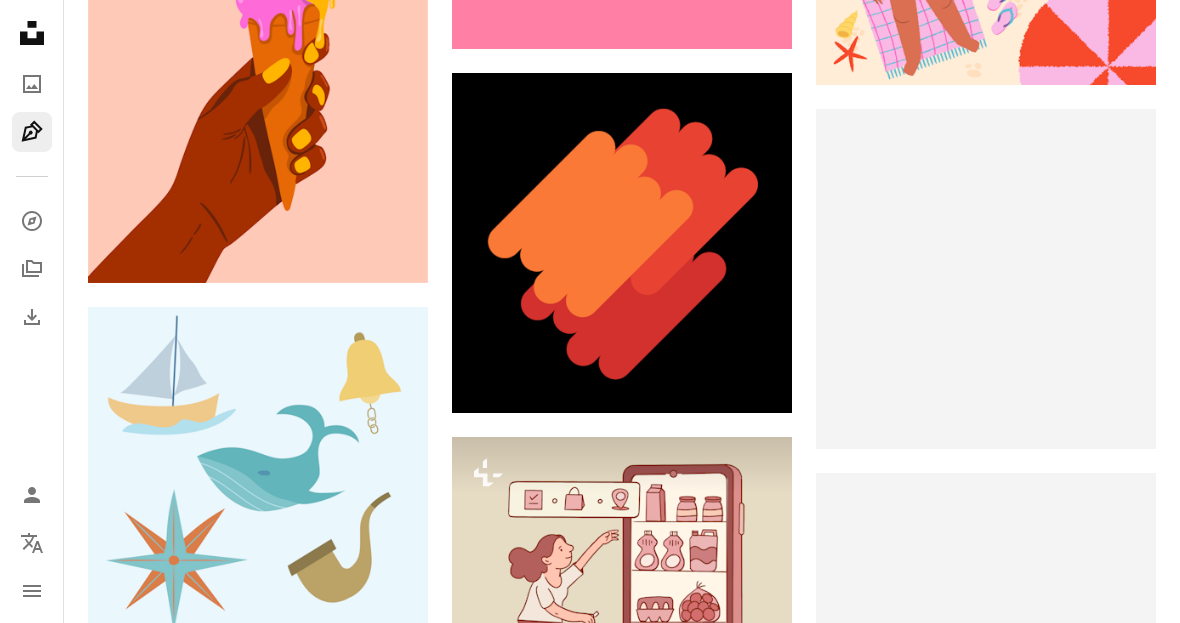 scroll, scrollTop: 81206, scrollLeft: 0, axis: vertical 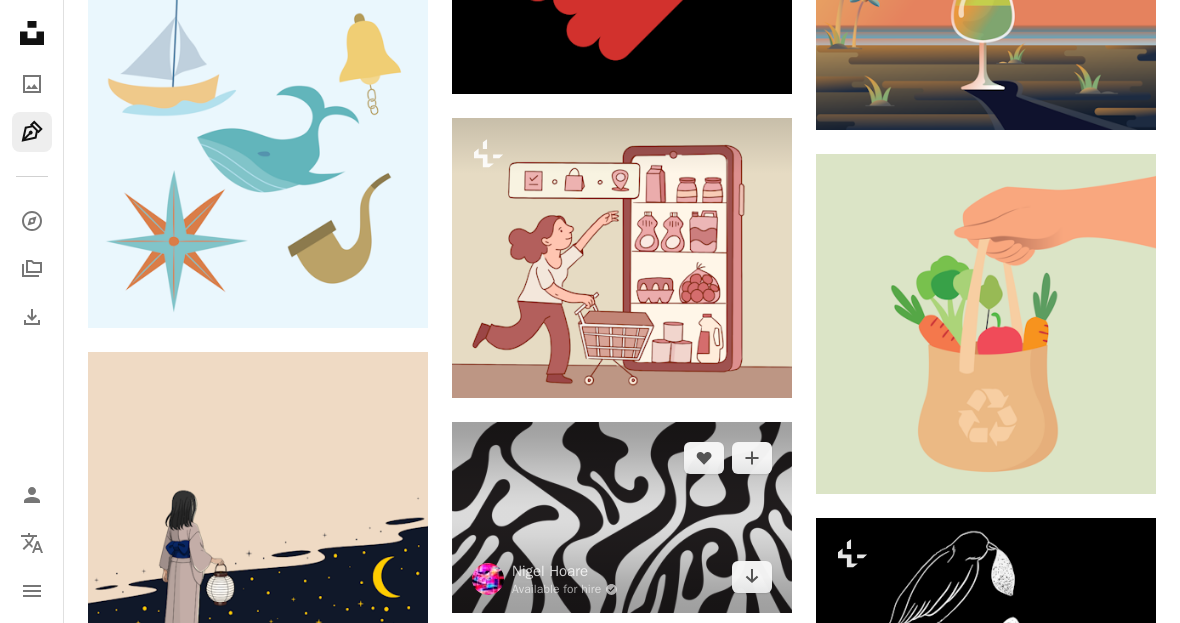 click at bounding box center (622, 517) 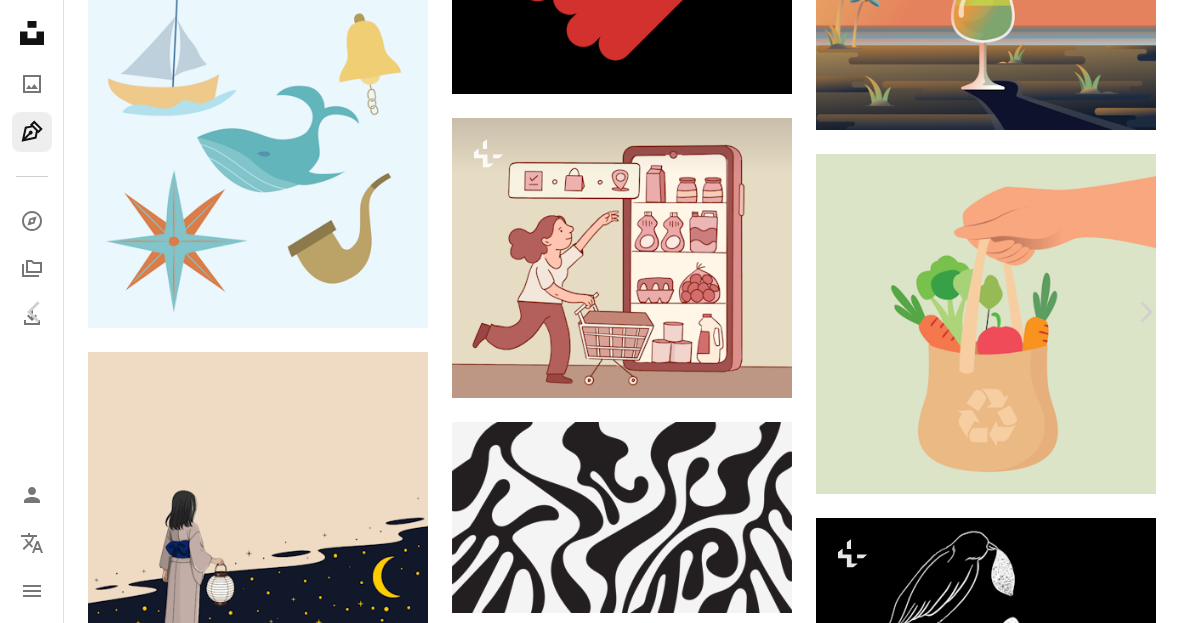 click on "An X shape Chevron left Chevron right [FIRST] [LAST] Available for hire A checkmark inside of a circle A heart A plus sign Edit image   Plus sign for Unsplash+ Download free Chevron down Zoom in Views 27,133 Downloads 201 Featured in Illustrations A forward-right arrow Share Info icon Info More Actions Calendar outlined Published on  [DATE], [YEAR] Safety Free to use under the  Unsplash License wallpaper background abstract illustration digital art organic wallpaper 8k 8k background curvy organic shapes high definition Backgrounds Browse premium related images on iStock  |  Save 20% with code UNSPLASH20 View more on iStock  ↗ Related images Plus sign for Unsplash+ A heart A plus sign Arturo Portillo For  Unsplash+ A lock   Purchase Plus sign for Unsplash+ A heart A plus sign Denisse Díaz For  Unsplash+ A lock   Purchase Plus sign for Unsplash+ A heart A plus sign Annie Spratt For  Unsplash+ A lock   Purchase Plus sign for Unsplash+ A heart A plus sign" at bounding box center (590, 3944) 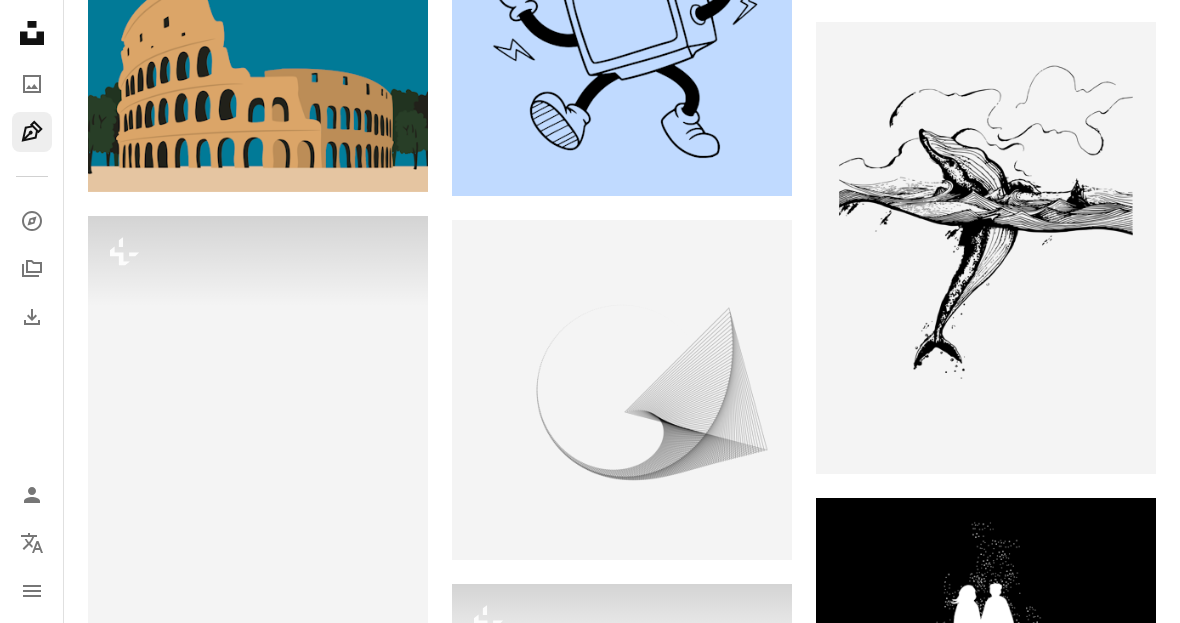 scroll, scrollTop: 100424, scrollLeft: 0, axis: vertical 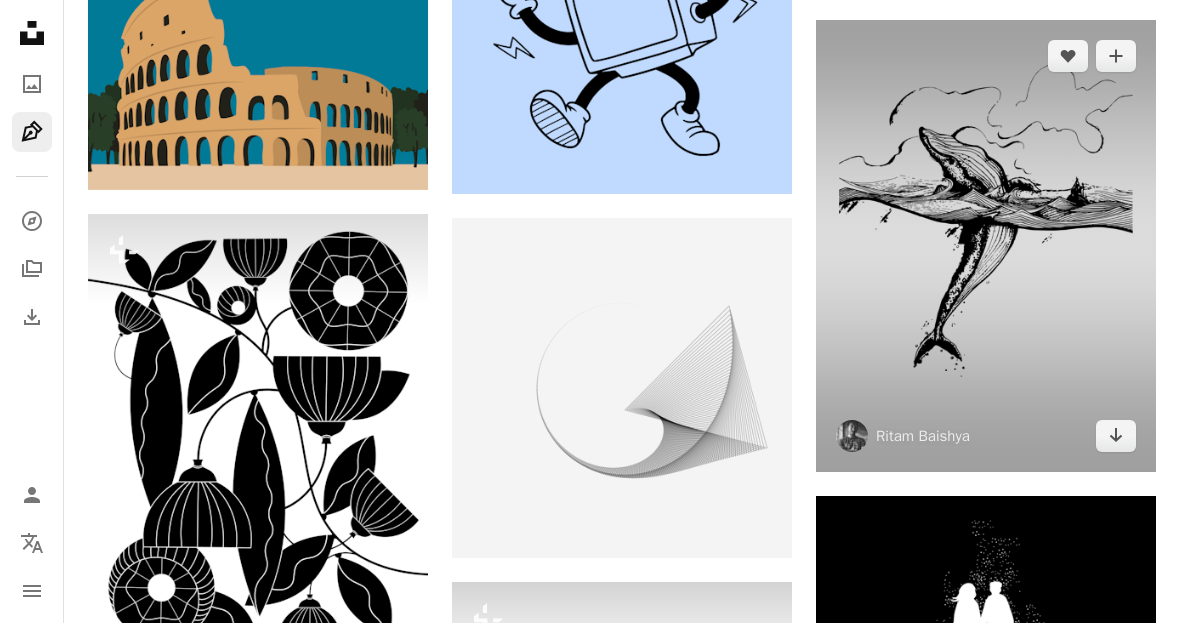 click at bounding box center (986, 246) 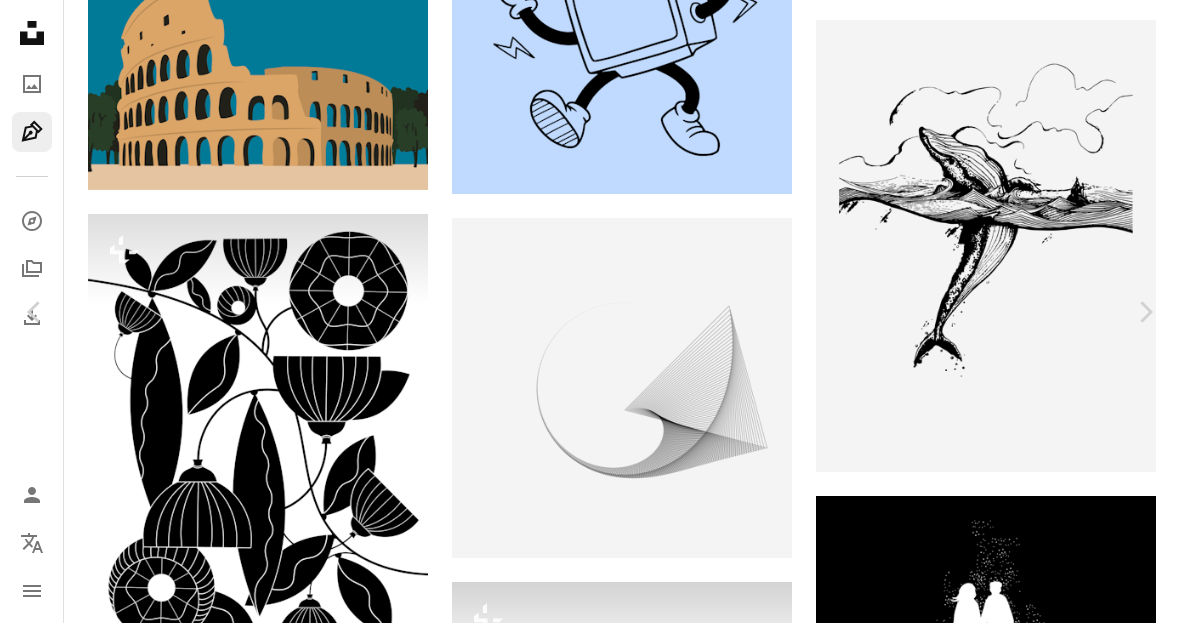 click on "An X shape" at bounding box center (20, 20) 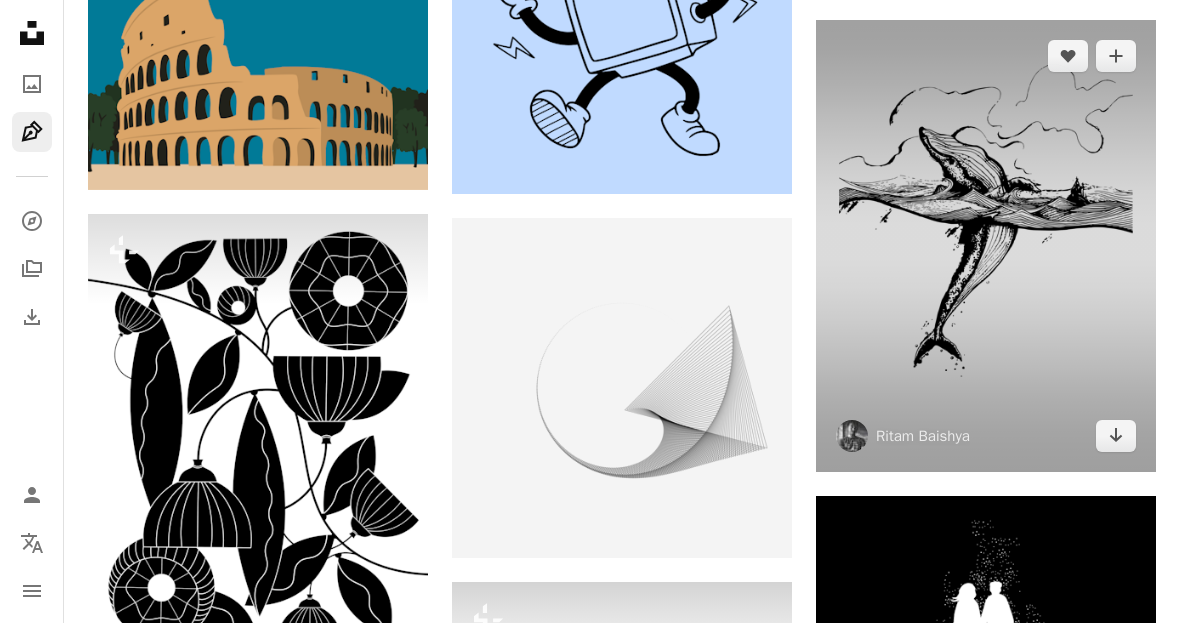 click at bounding box center (986, 246) 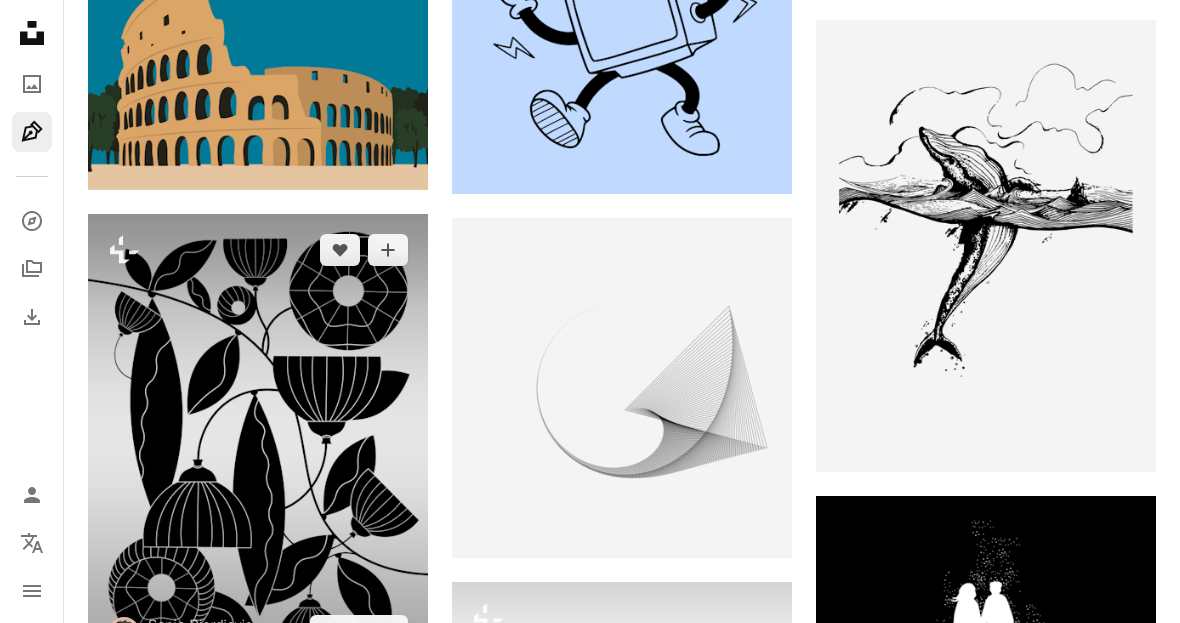 click at bounding box center [258, 440] 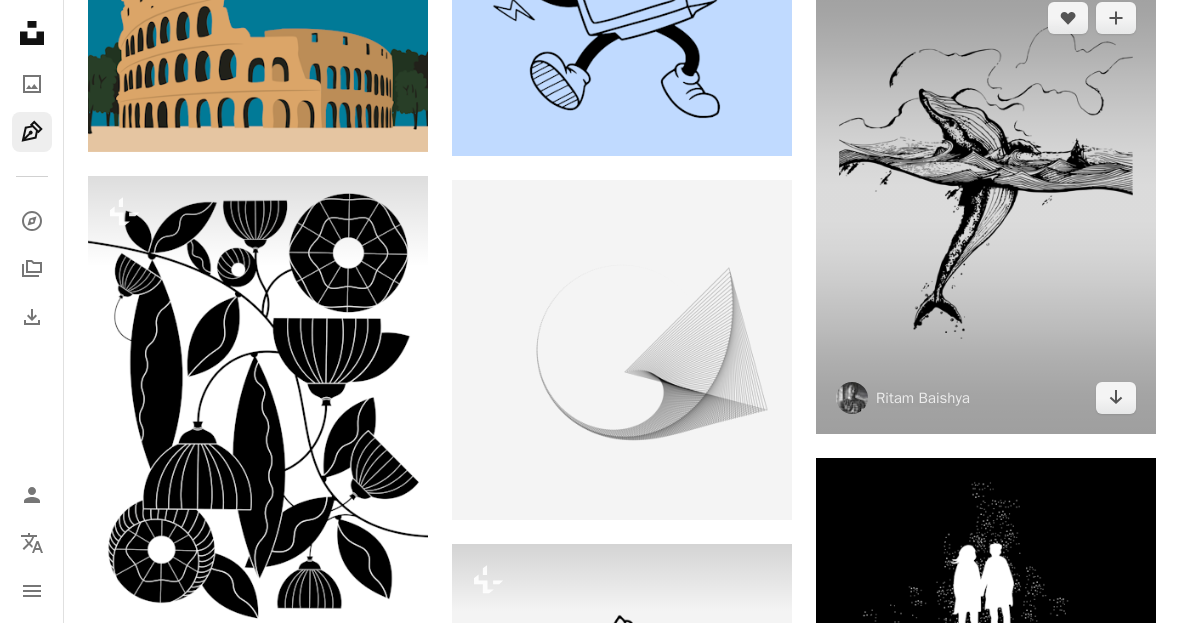 click at bounding box center [986, 208] 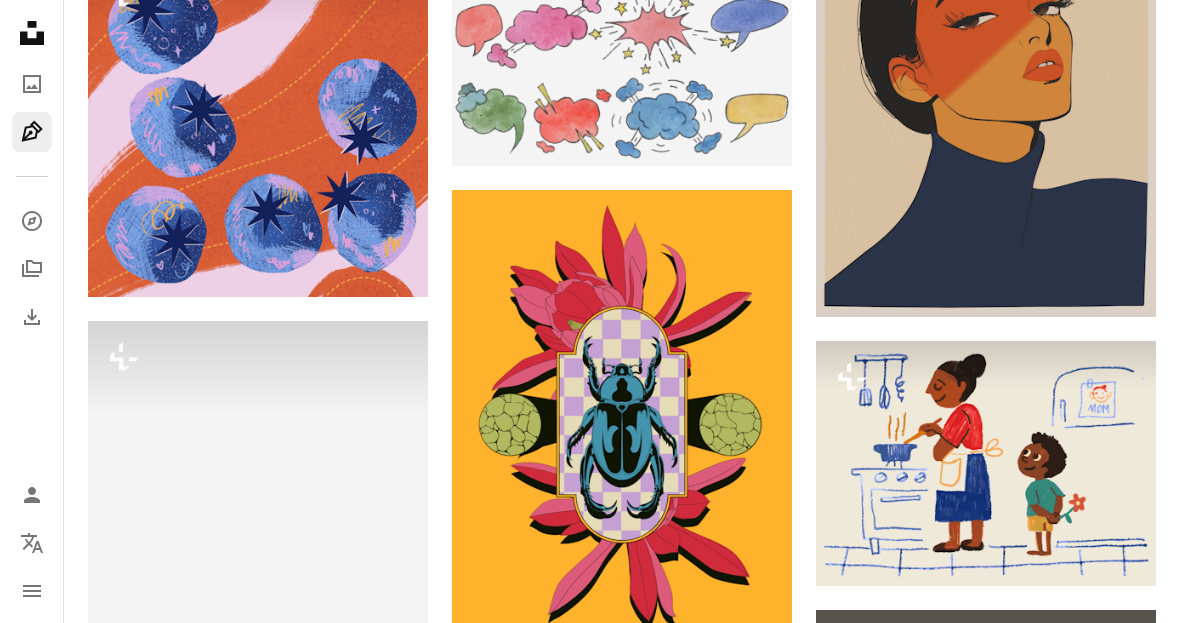 scroll, scrollTop: 116895, scrollLeft: 0, axis: vertical 